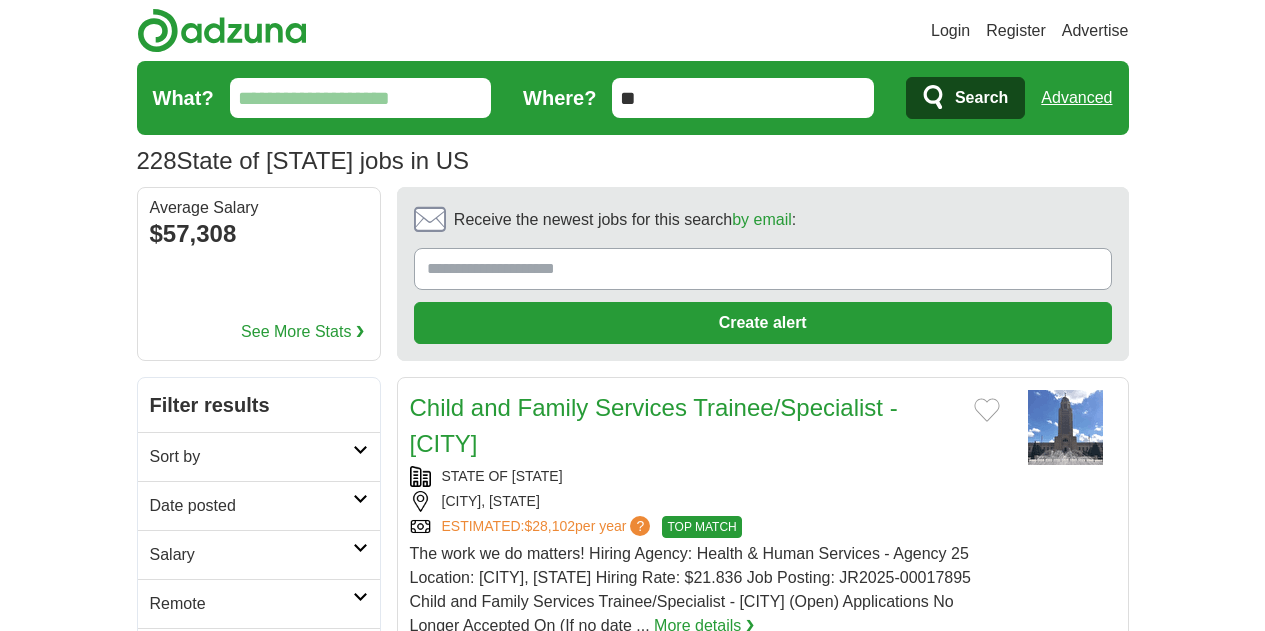 scroll, scrollTop: 0, scrollLeft: 0, axis: both 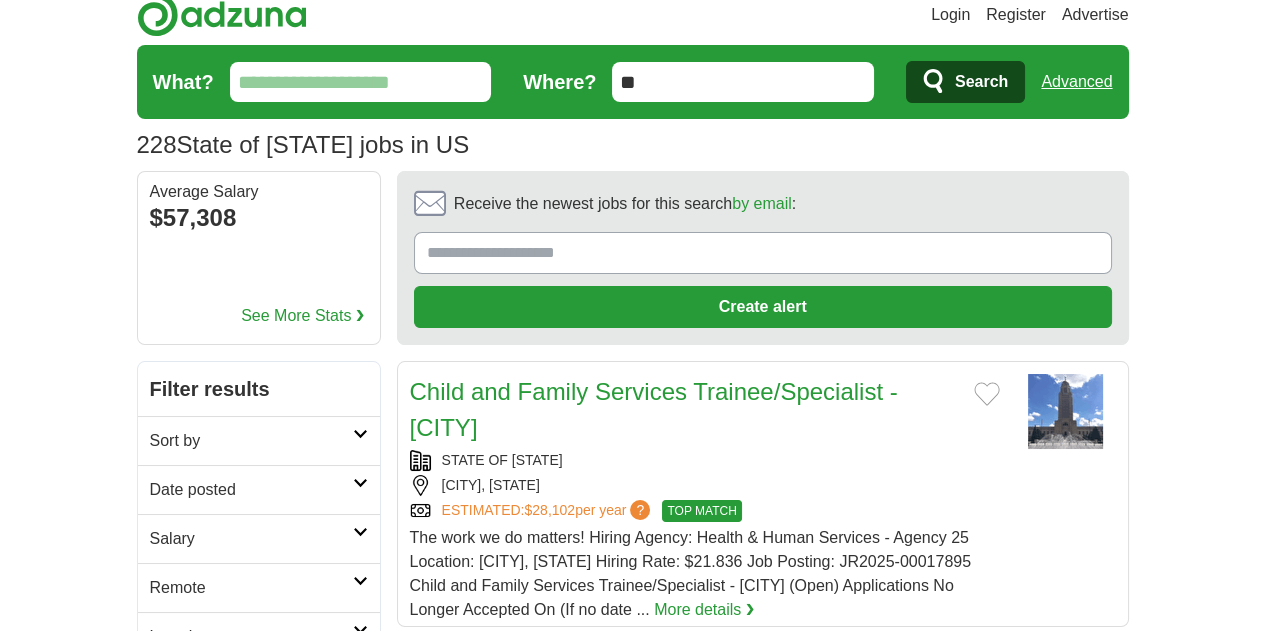 click on "Sort by" at bounding box center [251, 441] 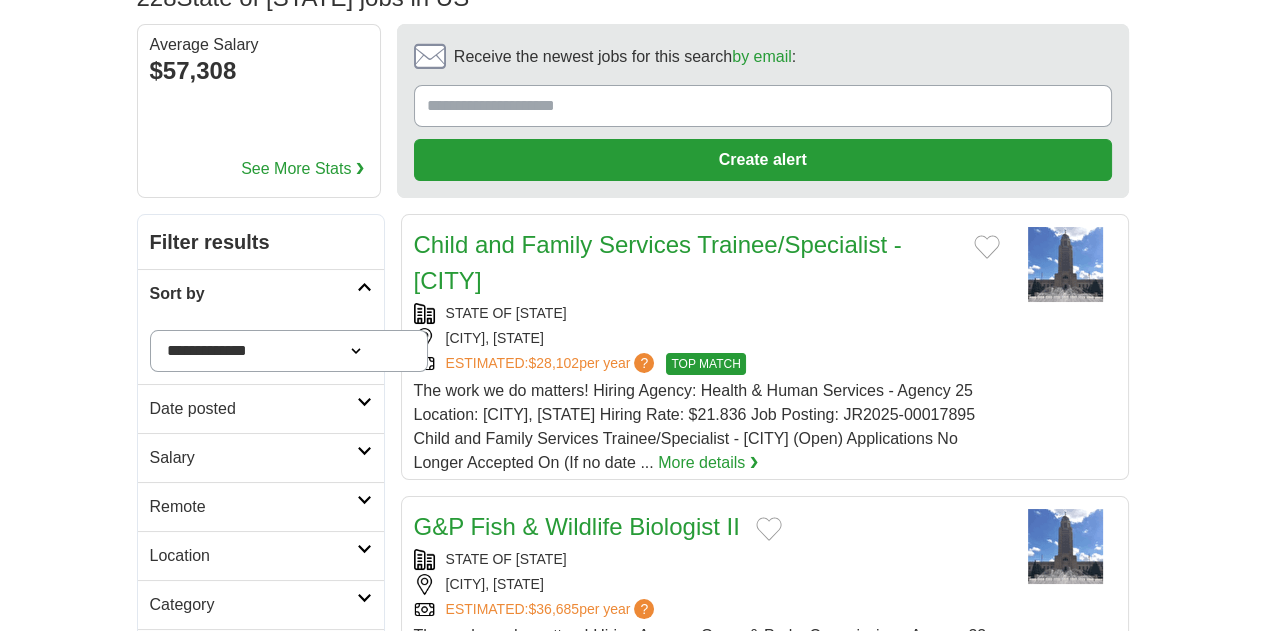 scroll, scrollTop: 167, scrollLeft: 0, axis: vertical 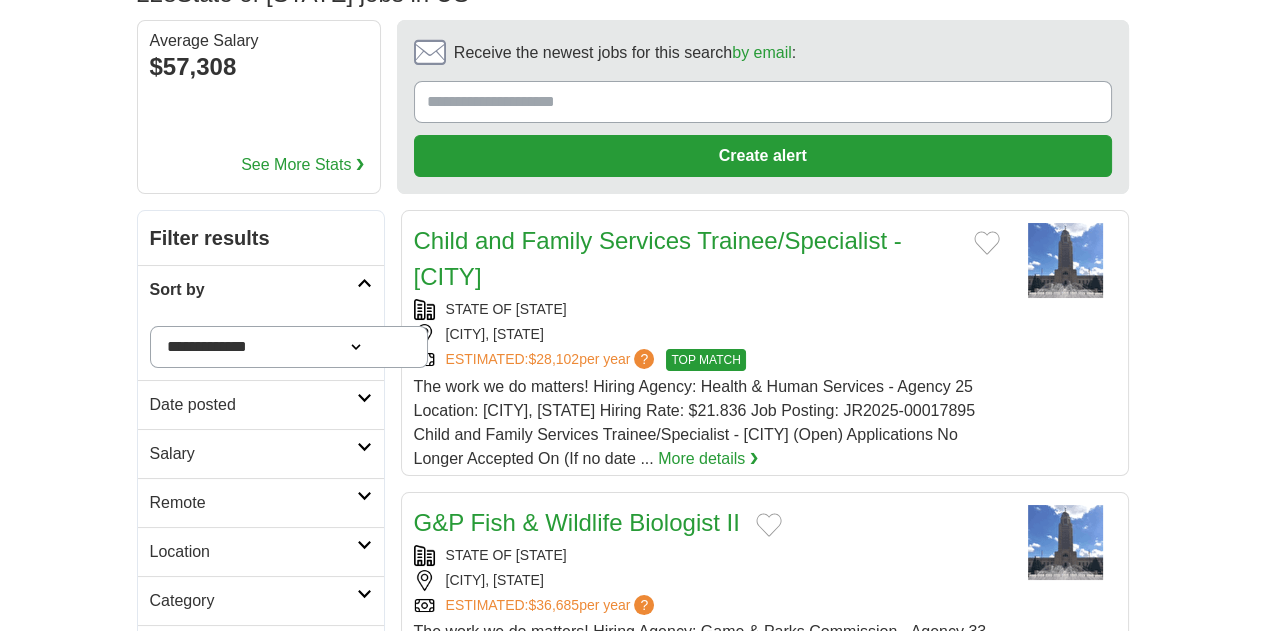 click on "Date posted" at bounding box center (253, 405) 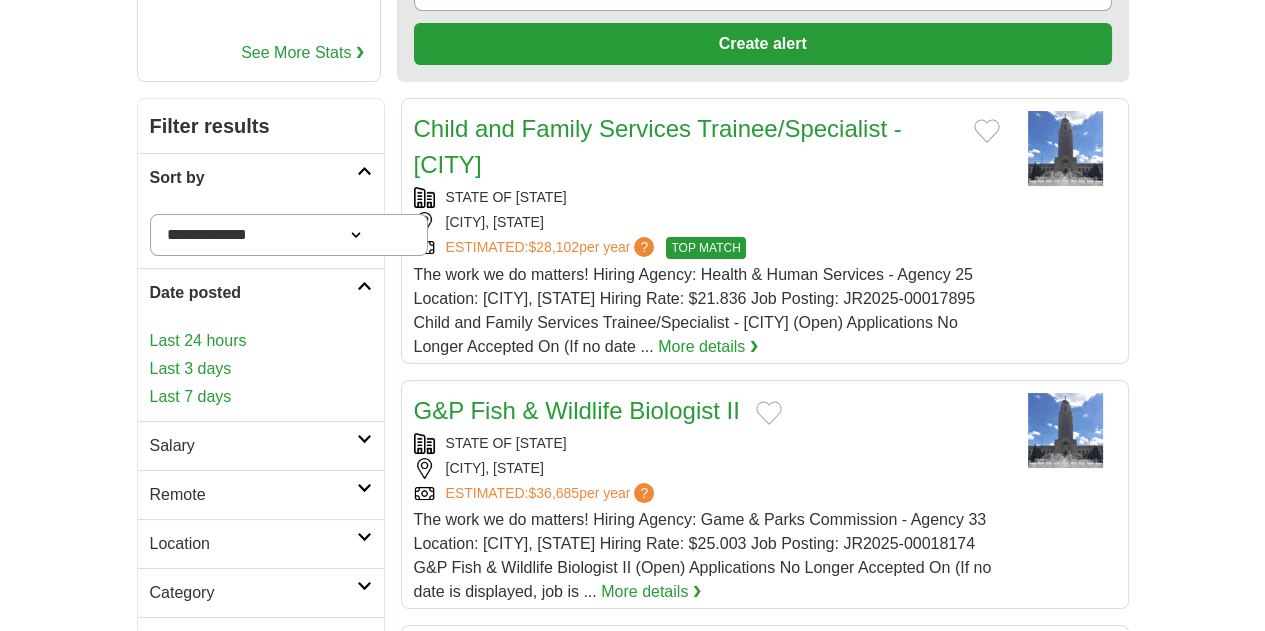scroll, scrollTop: 278, scrollLeft: 0, axis: vertical 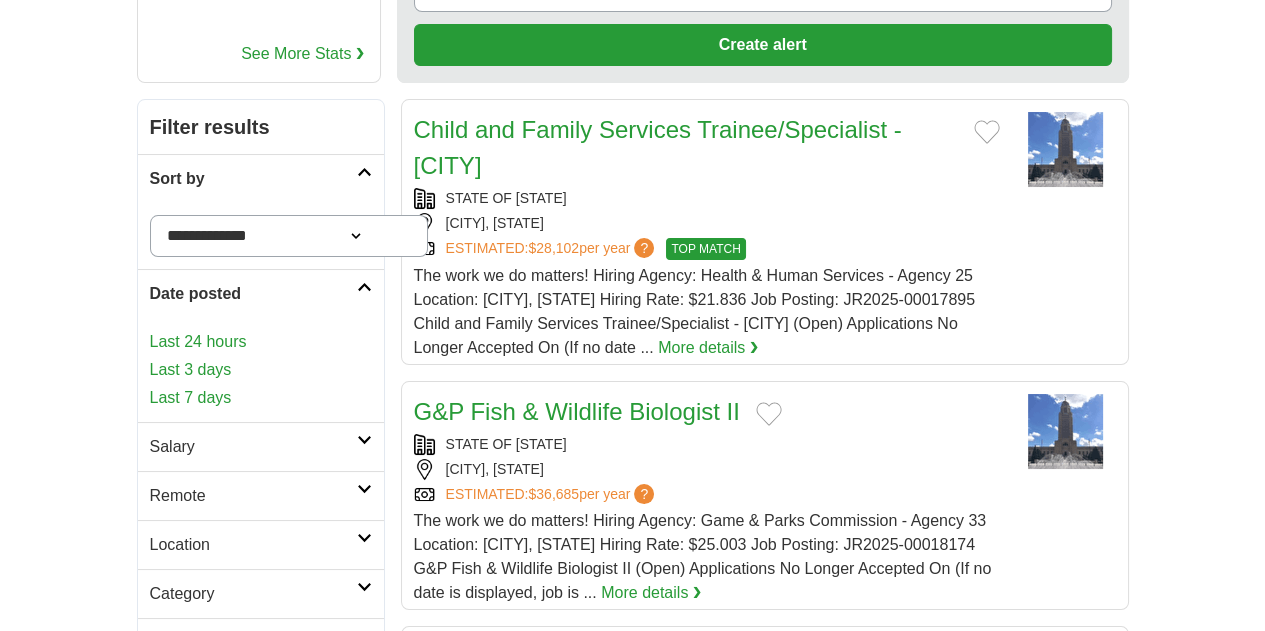 click on "Date posted" at bounding box center (261, 293) 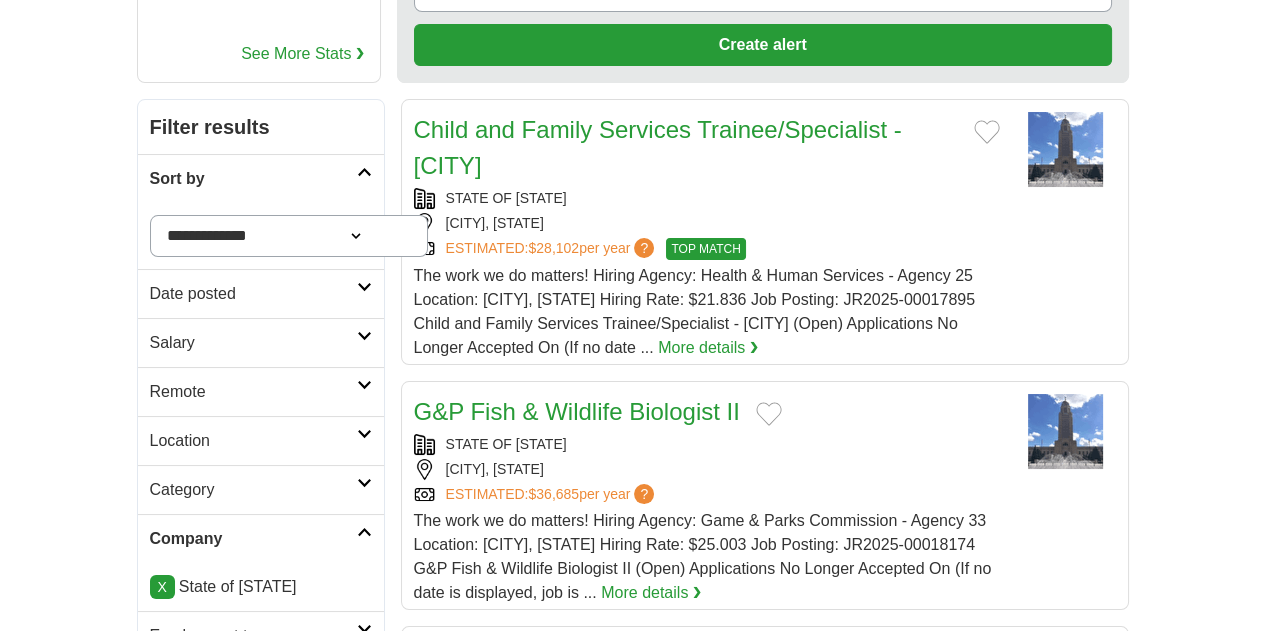 click at bounding box center [364, 336] 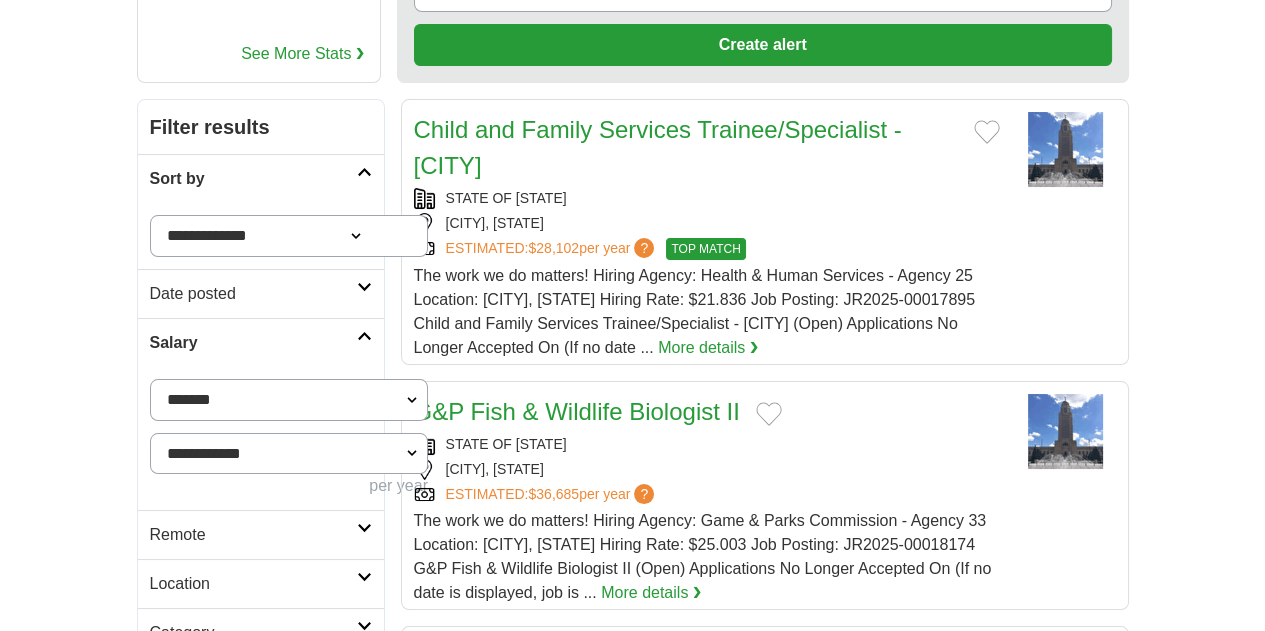 click on "**********" at bounding box center (289, 400) 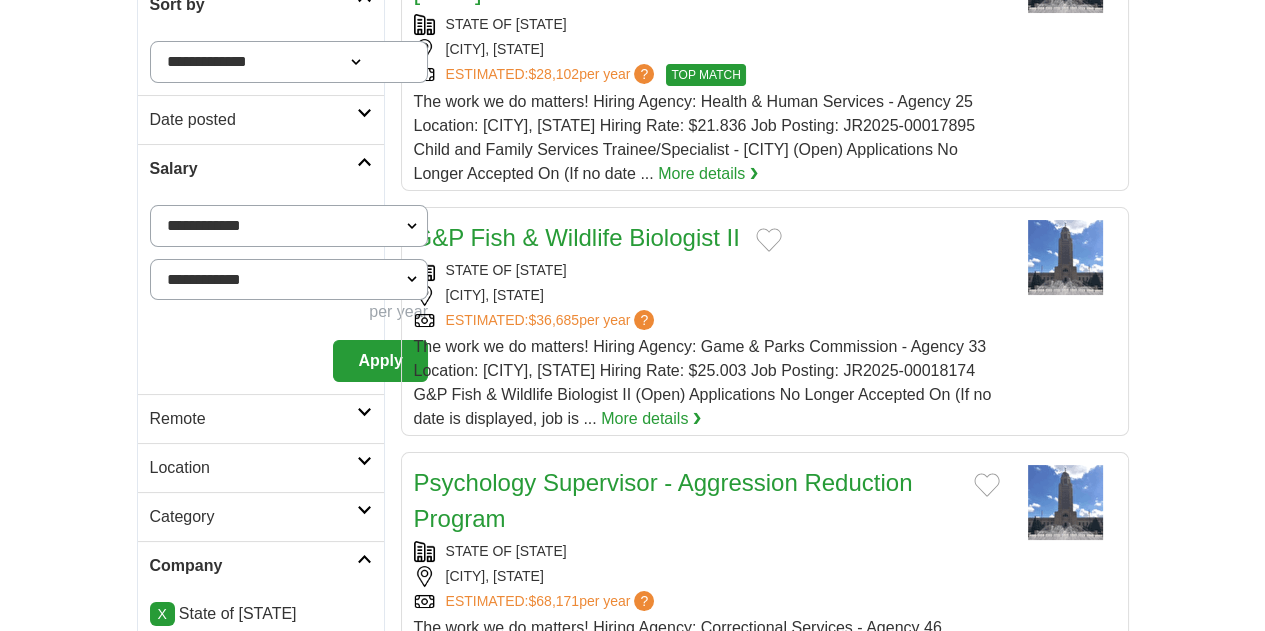 scroll, scrollTop: 459, scrollLeft: 0, axis: vertical 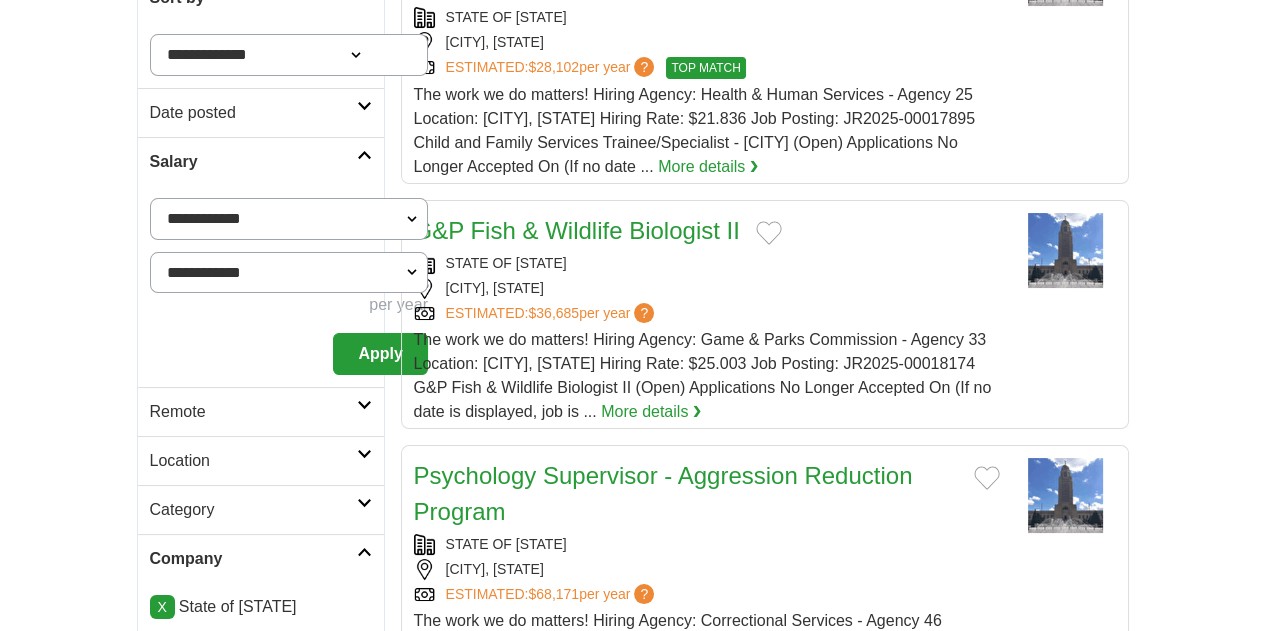 click on "Remote" at bounding box center [253, 412] 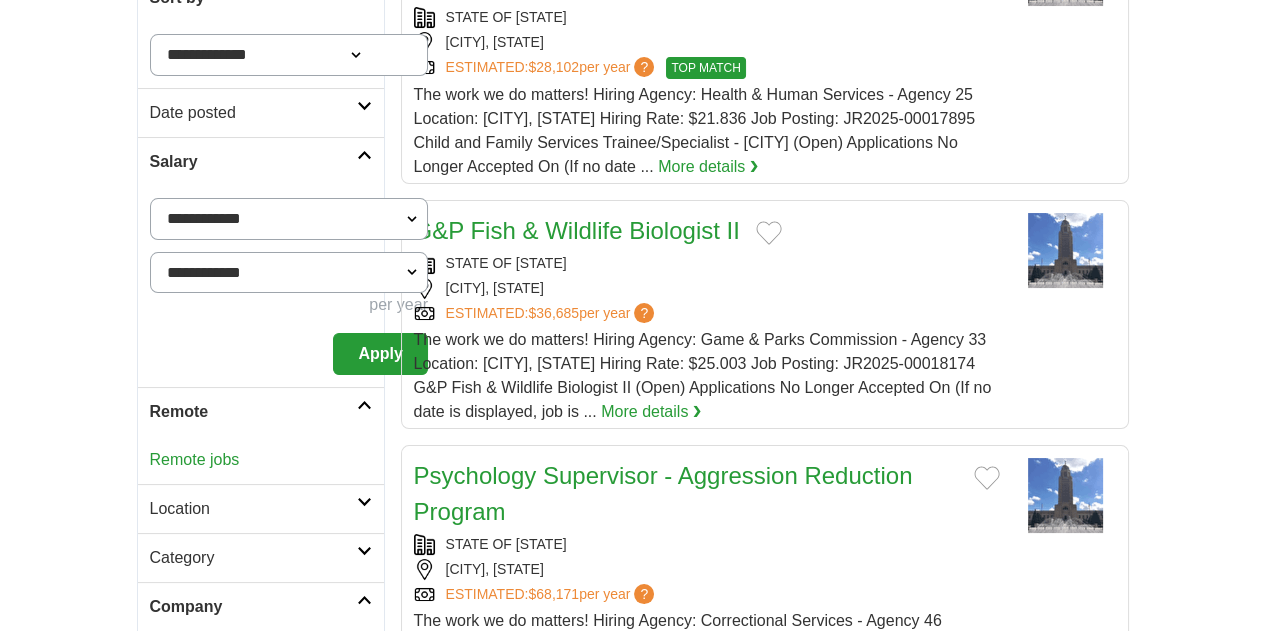 click on "Remote" at bounding box center (253, 412) 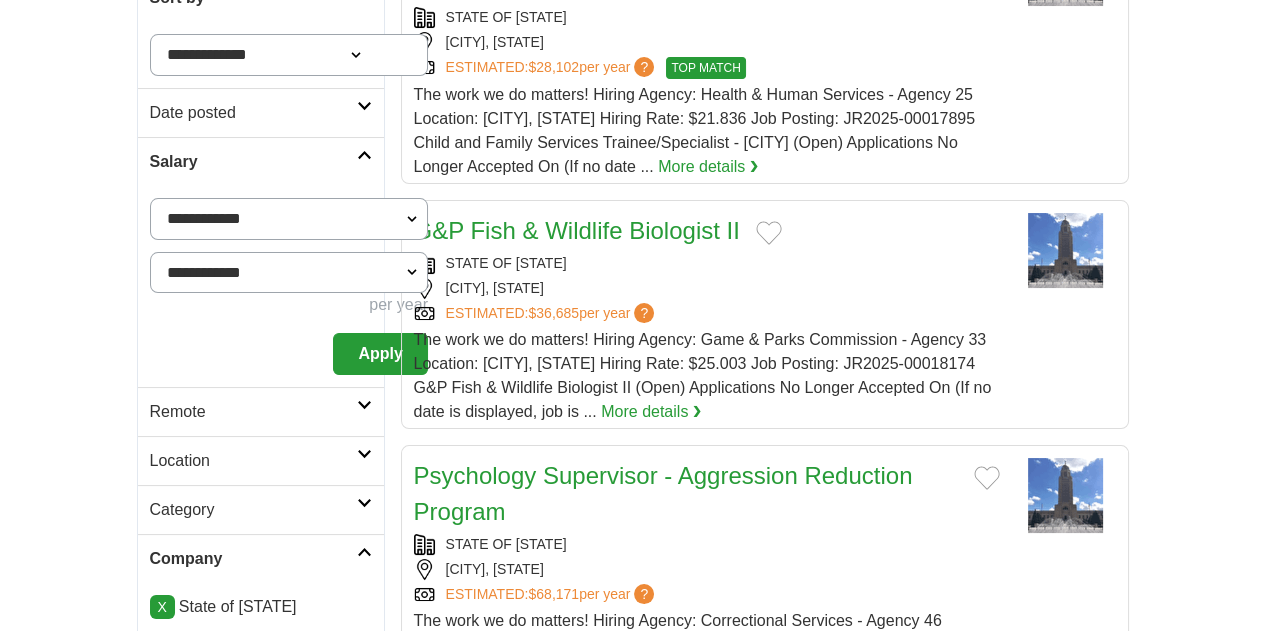 click on "Location" at bounding box center (253, 461) 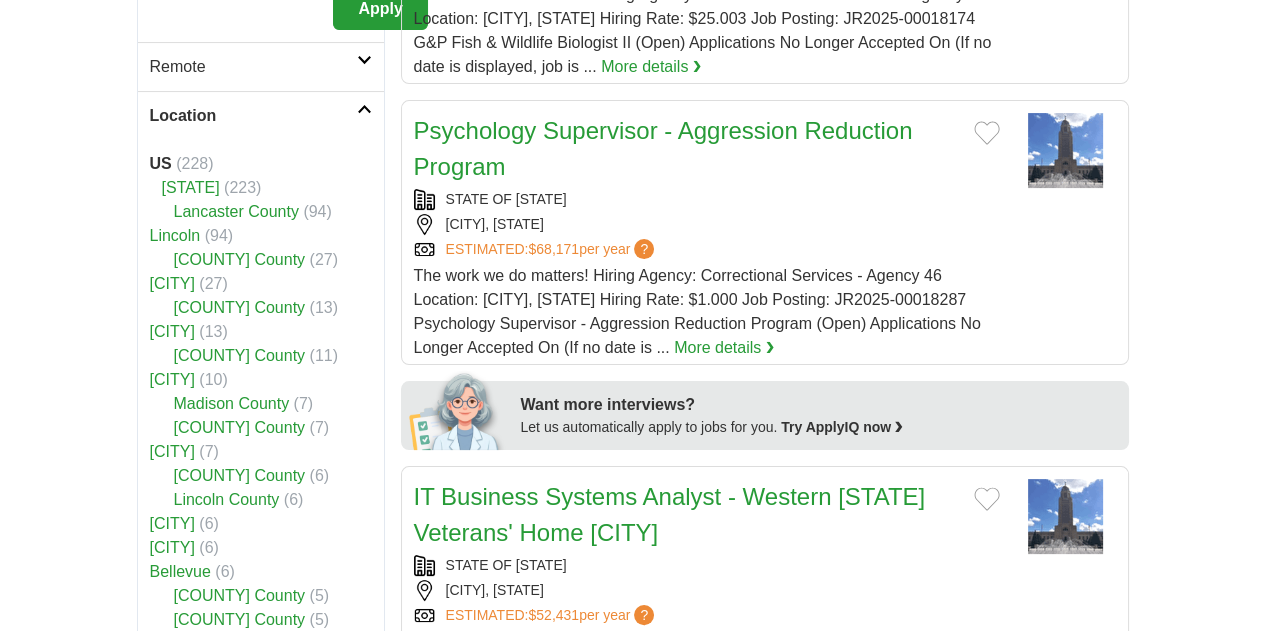 scroll, scrollTop: 806, scrollLeft: 0, axis: vertical 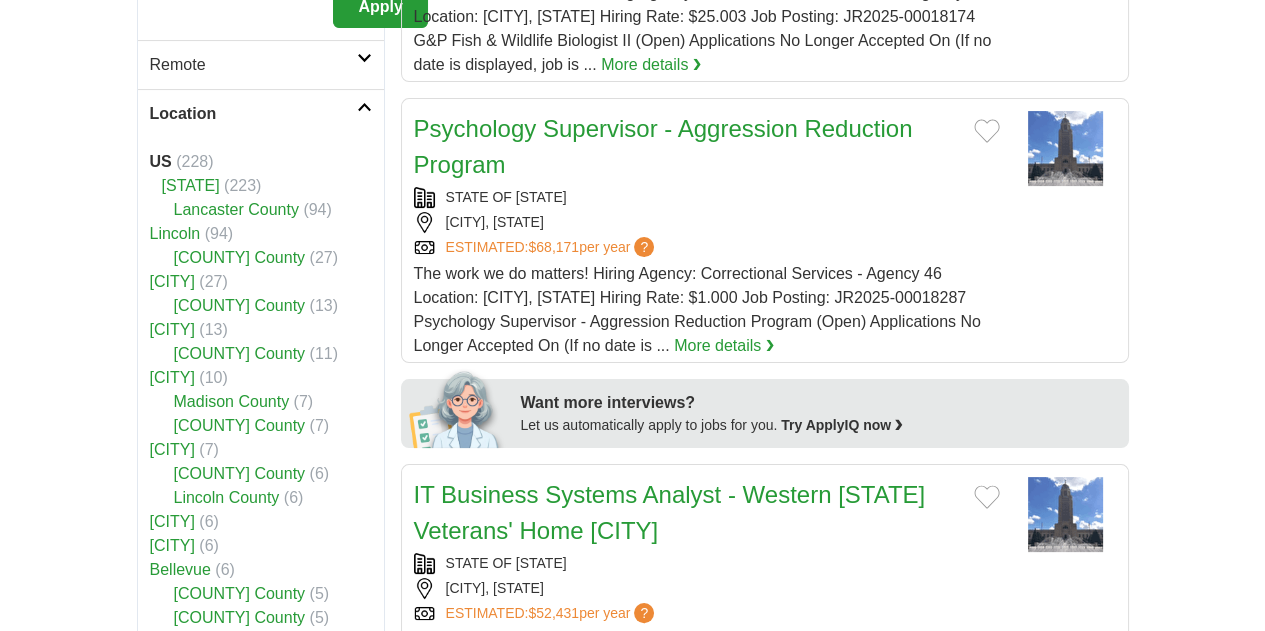 click on "[COUNTY]" at bounding box center [240, 257] 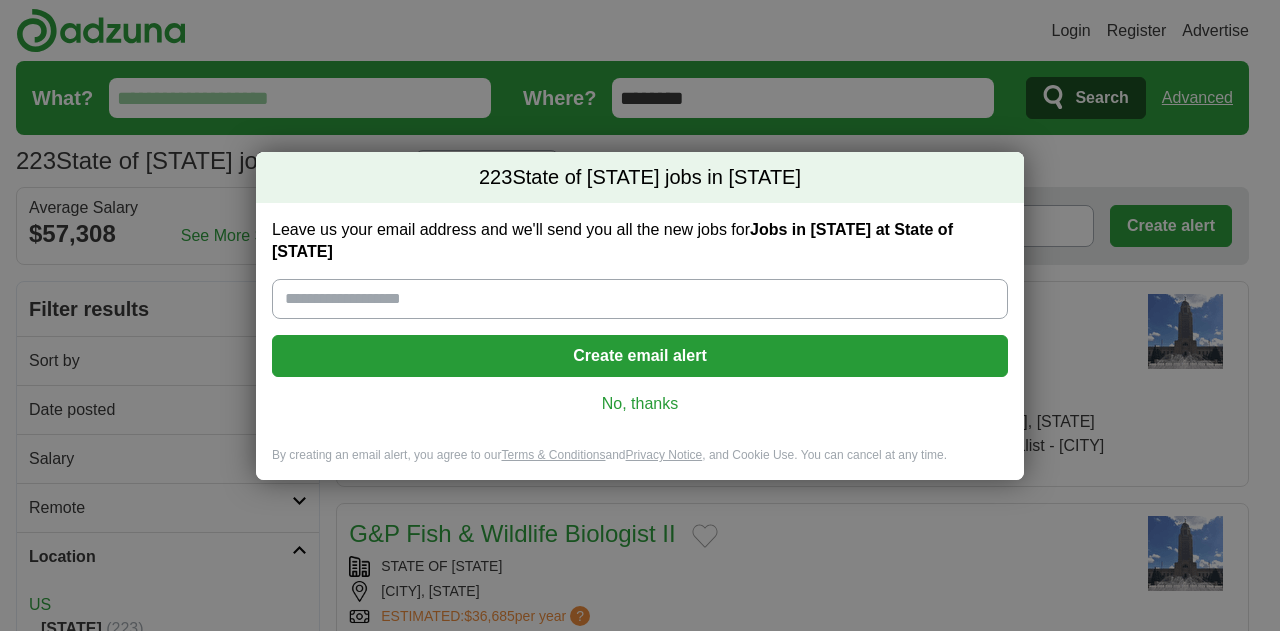 scroll, scrollTop: 0, scrollLeft: 0, axis: both 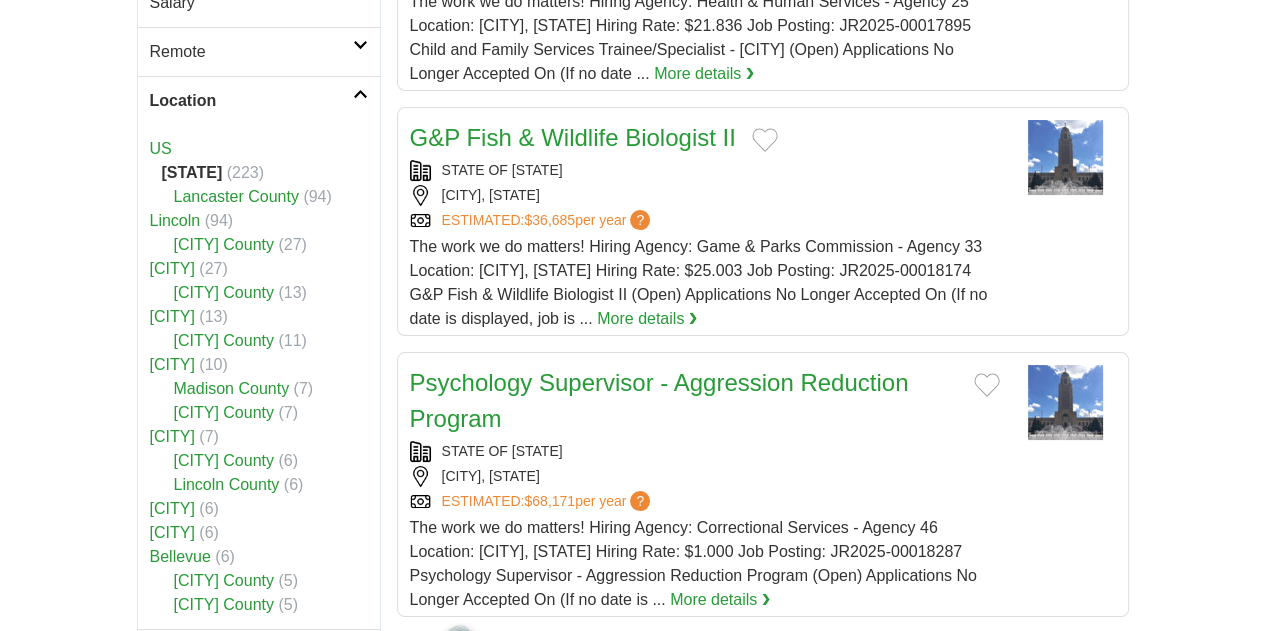 click on "[COUNTY] County" at bounding box center [224, 244] 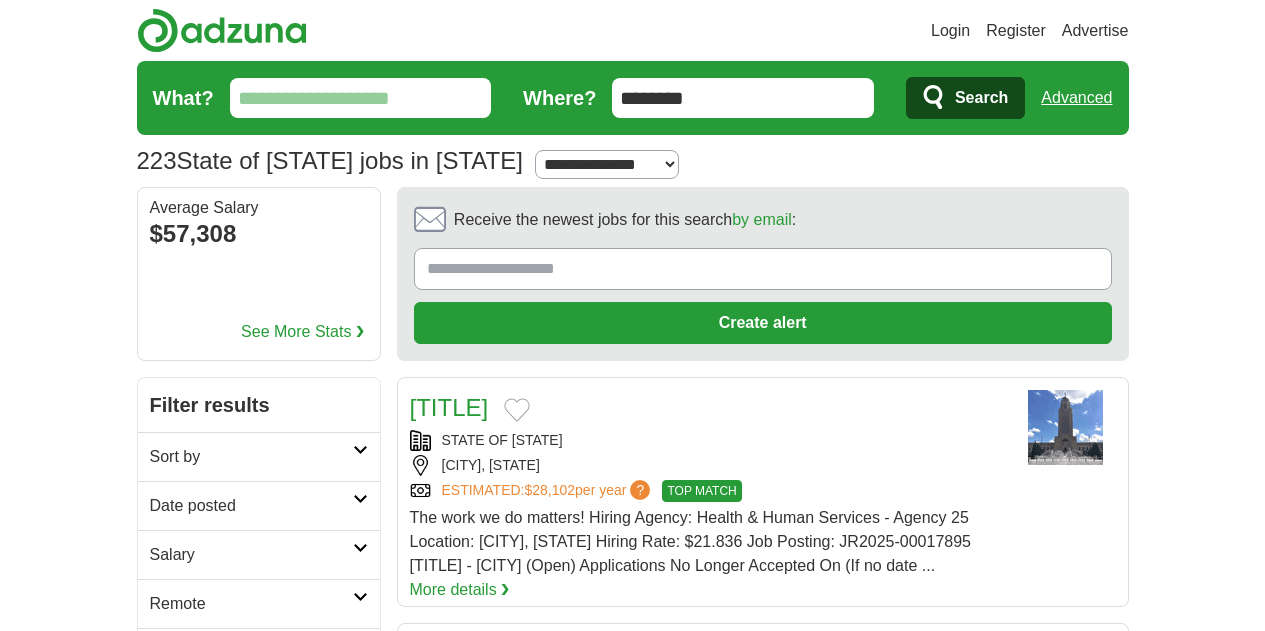 scroll, scrollTop: 0, scrollLeft: 0, axis: both 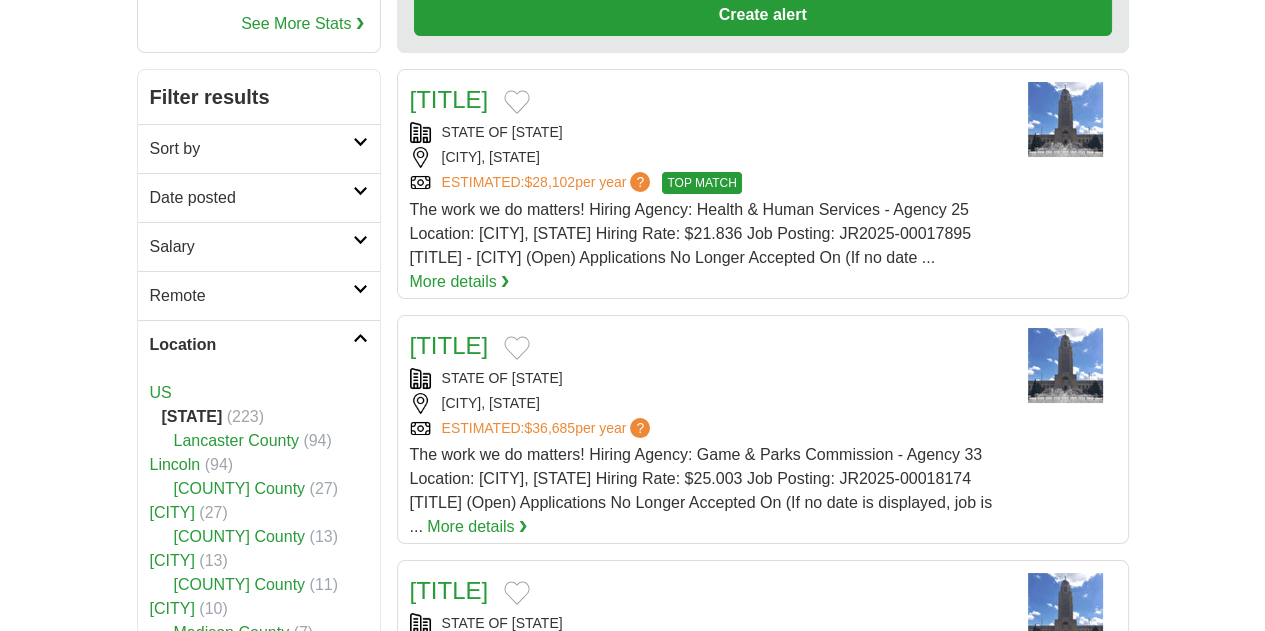 click on "[CITY]" at bounding box center [172, 512] 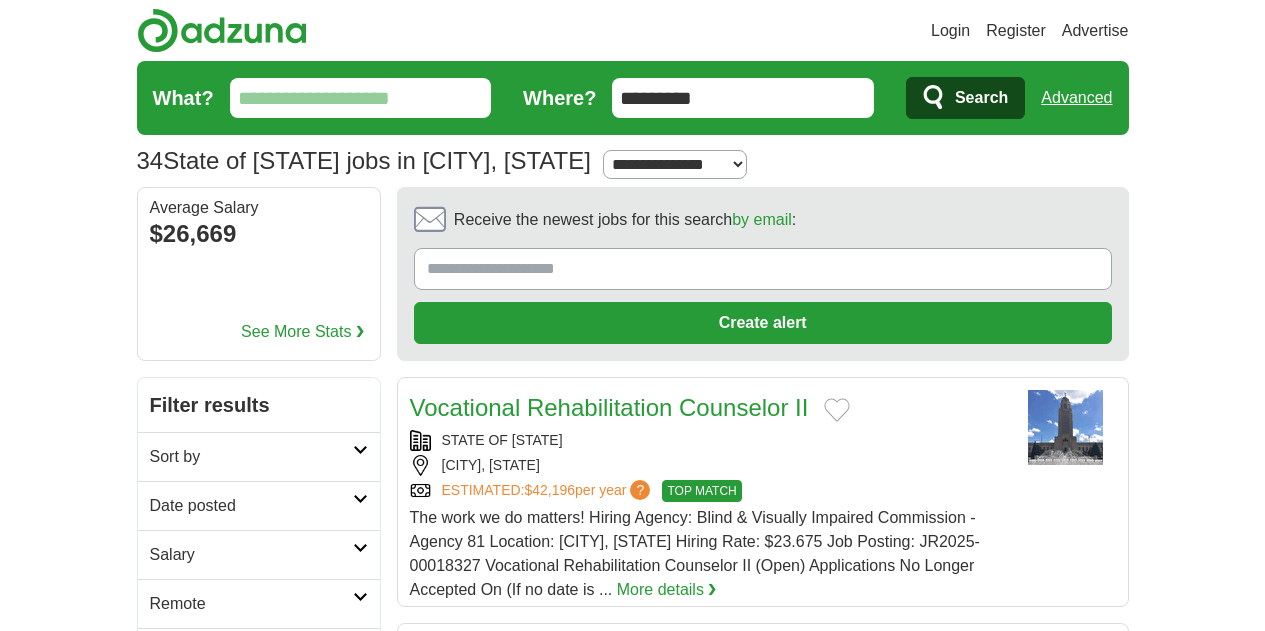 scroll, scrollTop: 0, scrollLeft: 0, axis: both 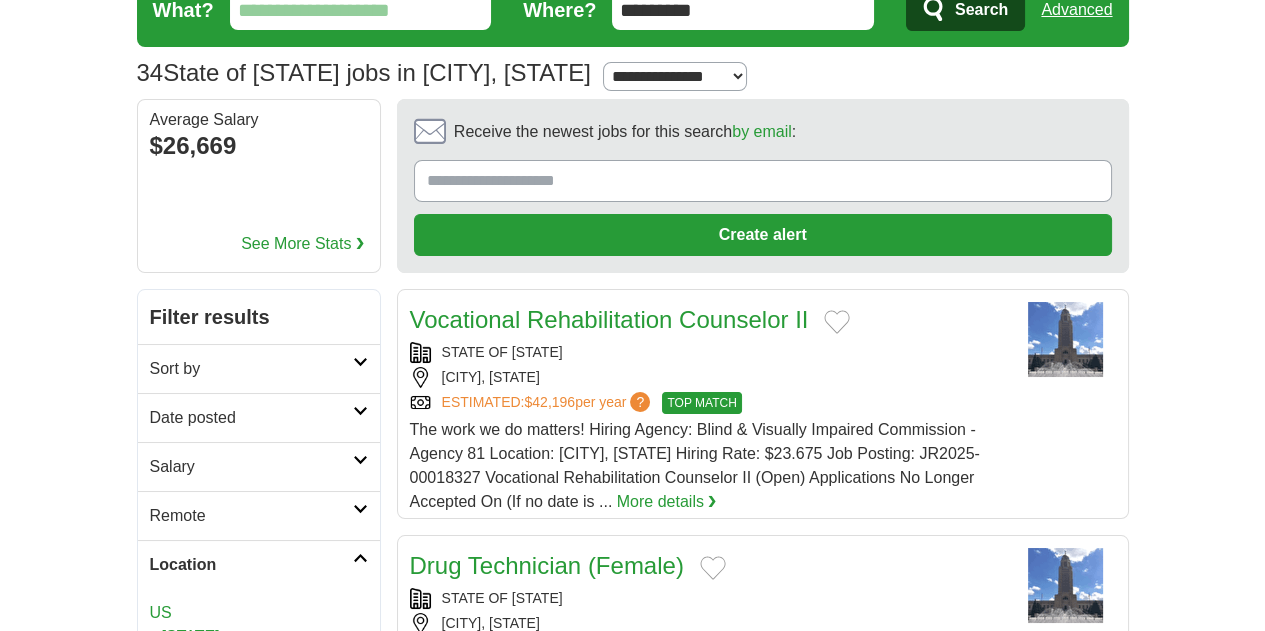 click on "Sort by" at bounding box center [251, 369] 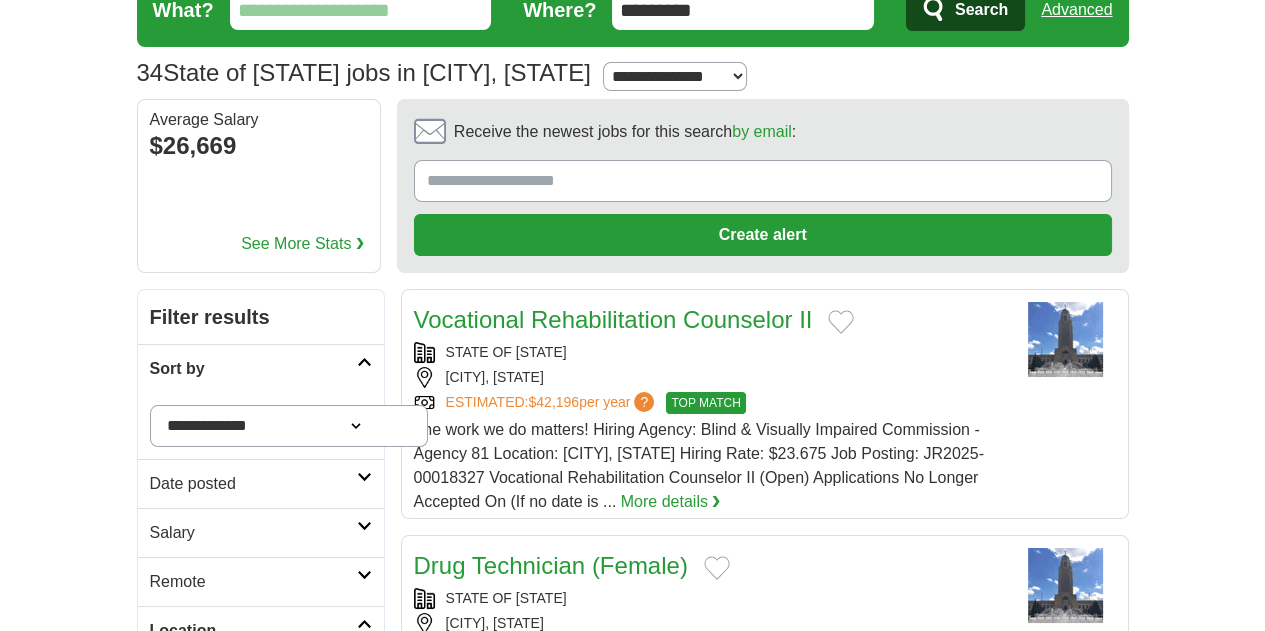 click on "Sort by" at bounding box center [253, 369] 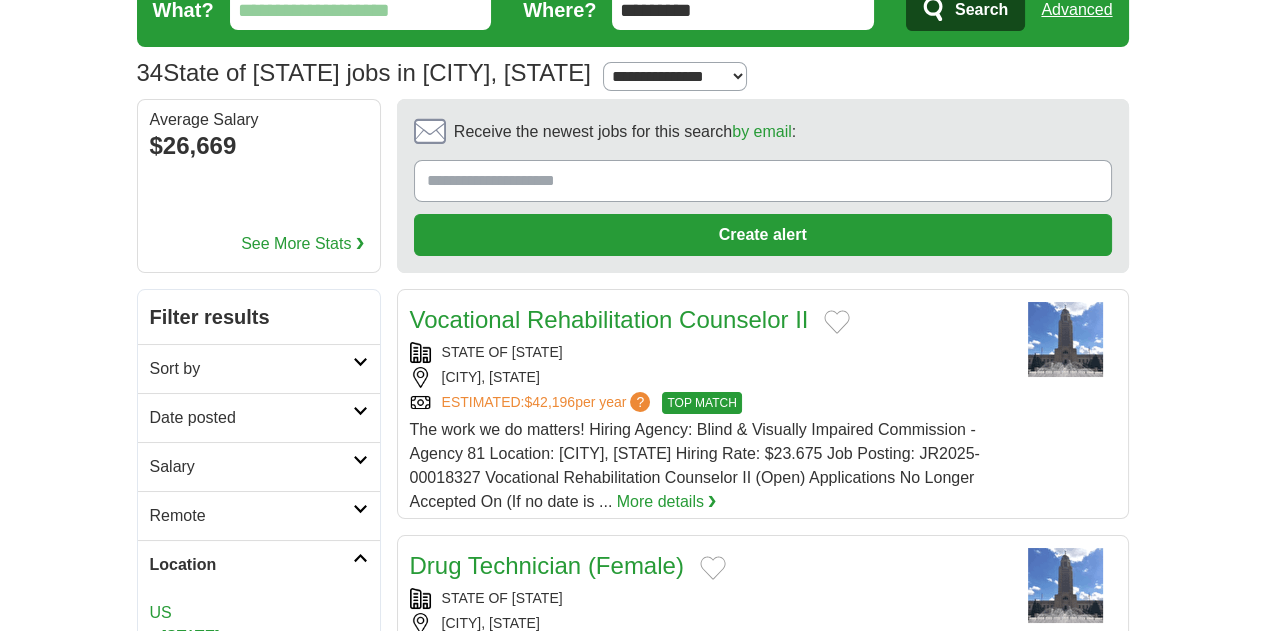 click on "Salary" at bounding box center (259, 466) 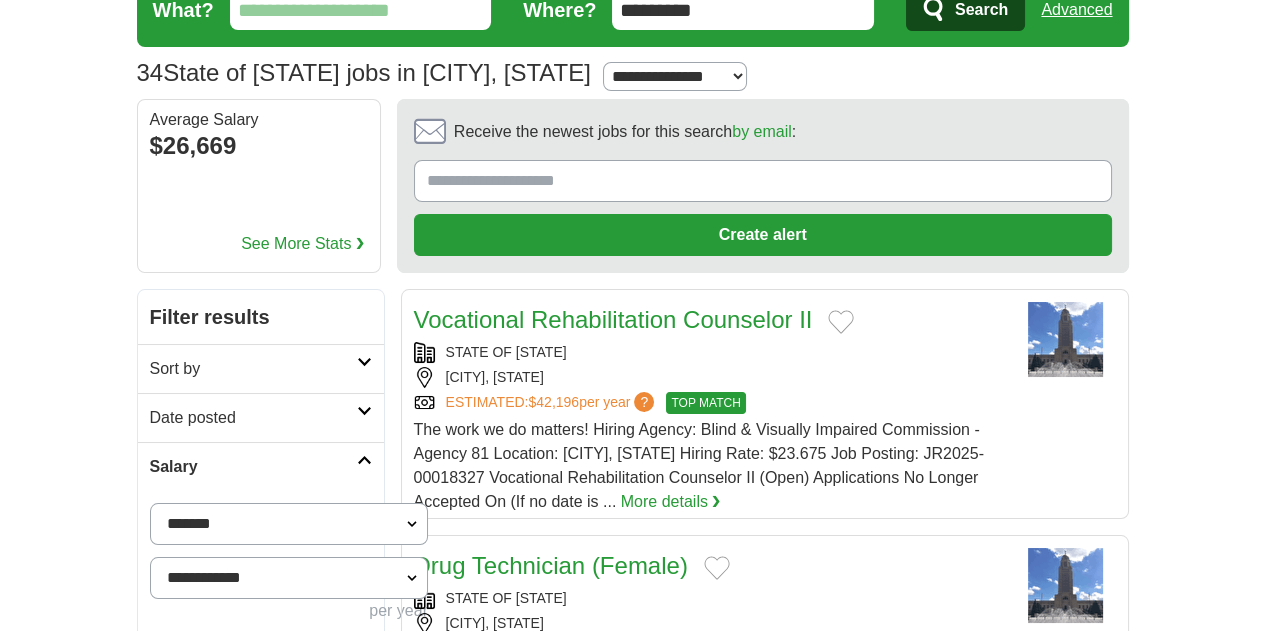click on "**********" at bounding box center (289, 524) 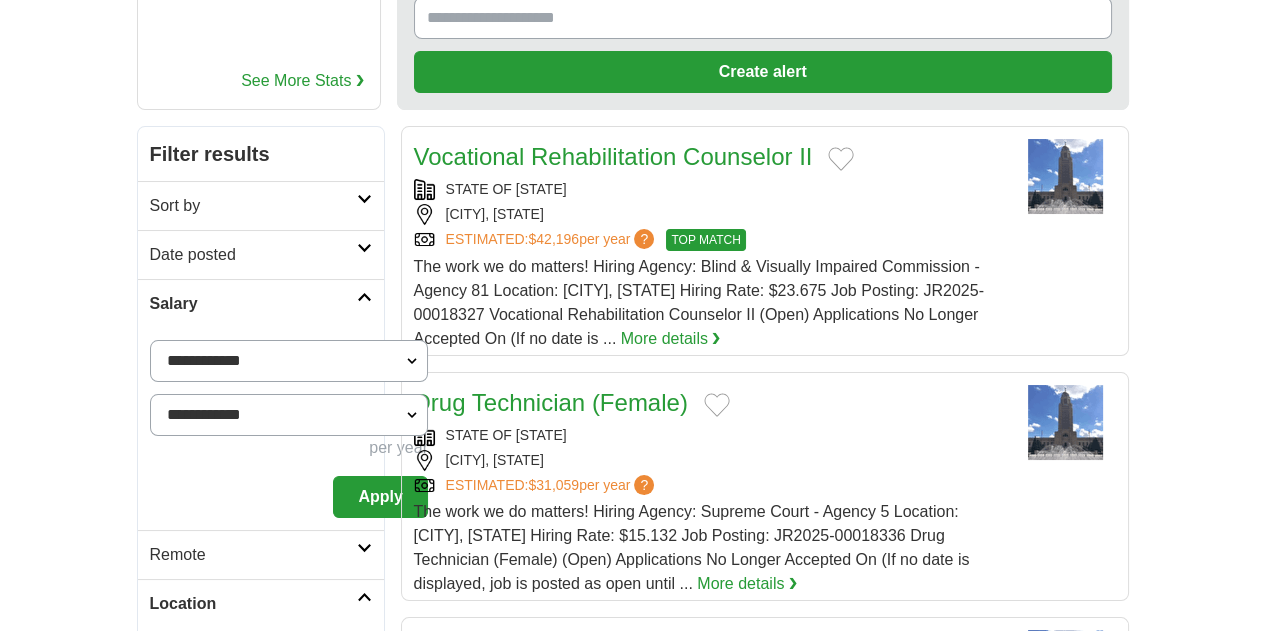 scroll, scrollTop: 255, scrollLeft: 0, axis: vertical 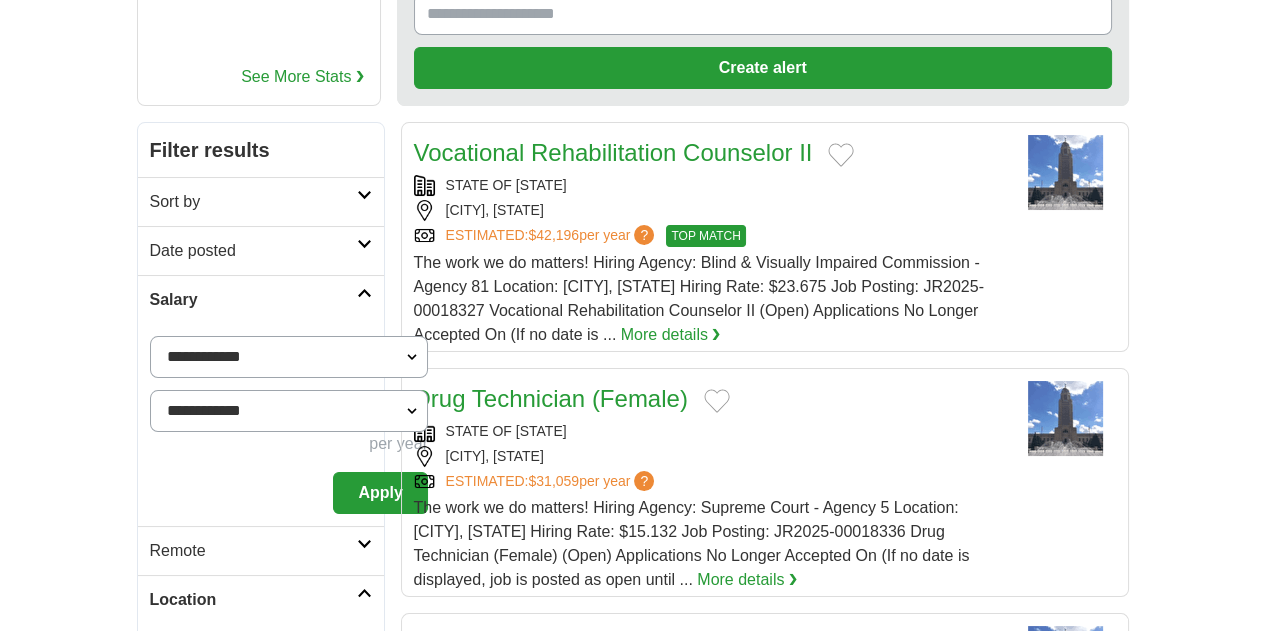 click on "Apply" at bounding box center (380, 493) 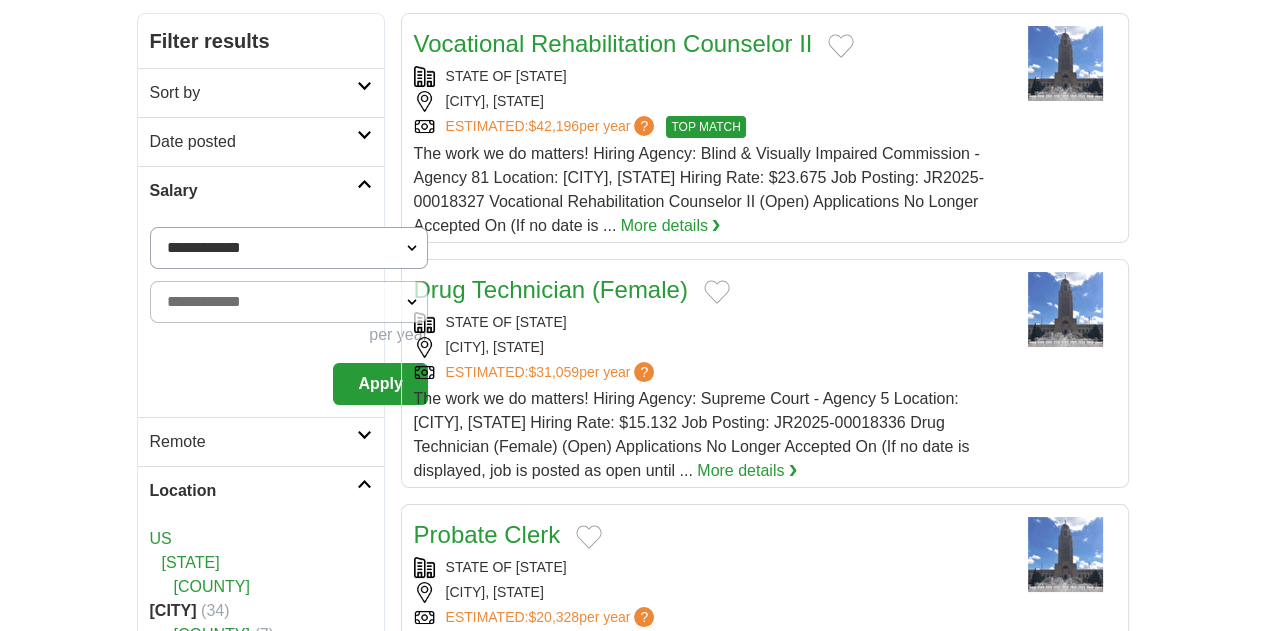 scroll, scrollTop: 370, scrollLeft: 0, axis: vertical 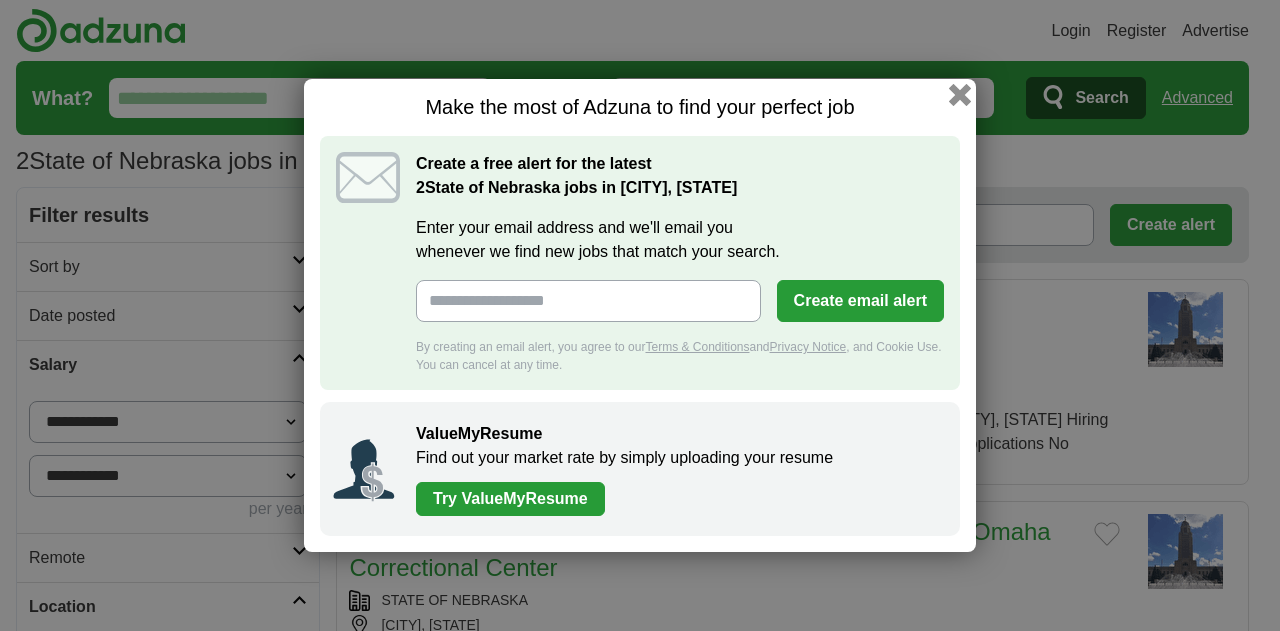 click at bounding box center (960, 95) 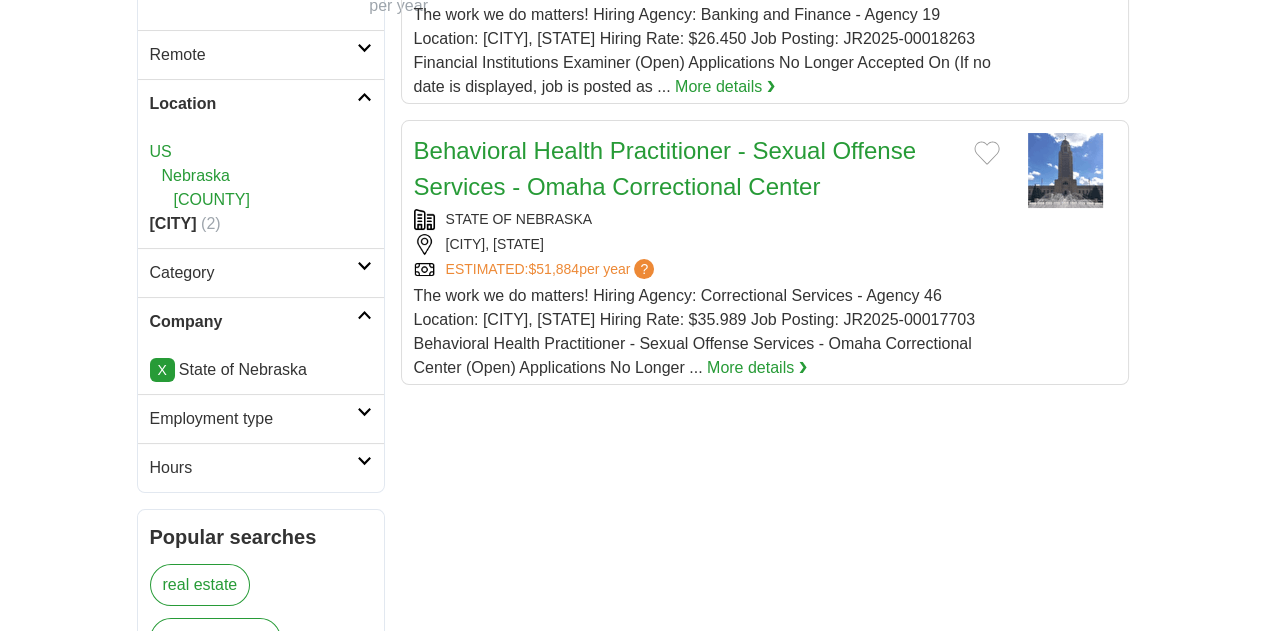 scroll, scrollTop: 232, scrollLeft: 0, axis: vertical 